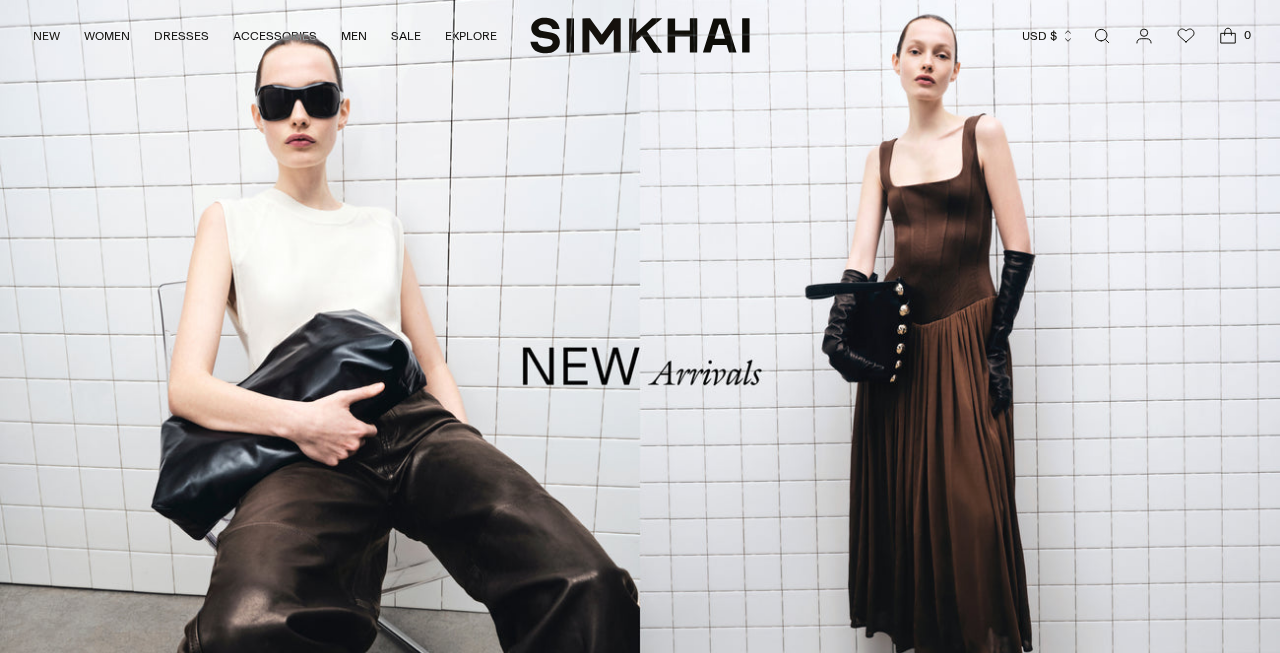 scroll, scrollTop: 0, scrollLeft: 0, axis: both 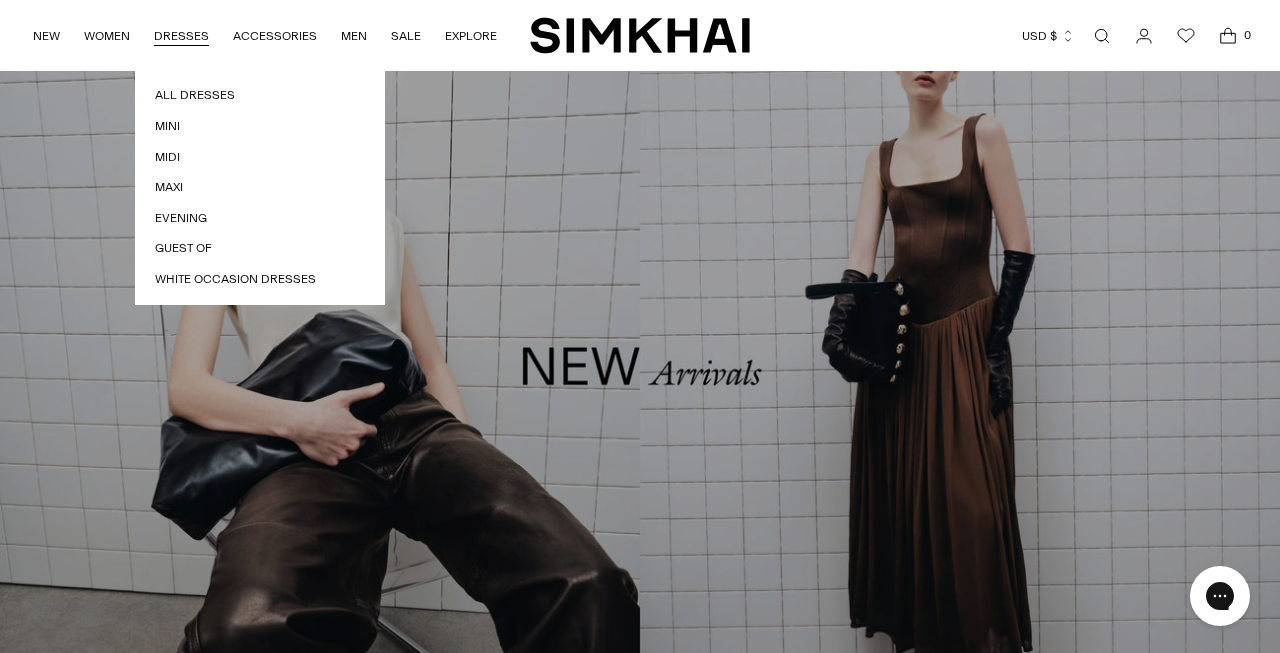 click on "DRESSES" at bounding box center (181, 36) 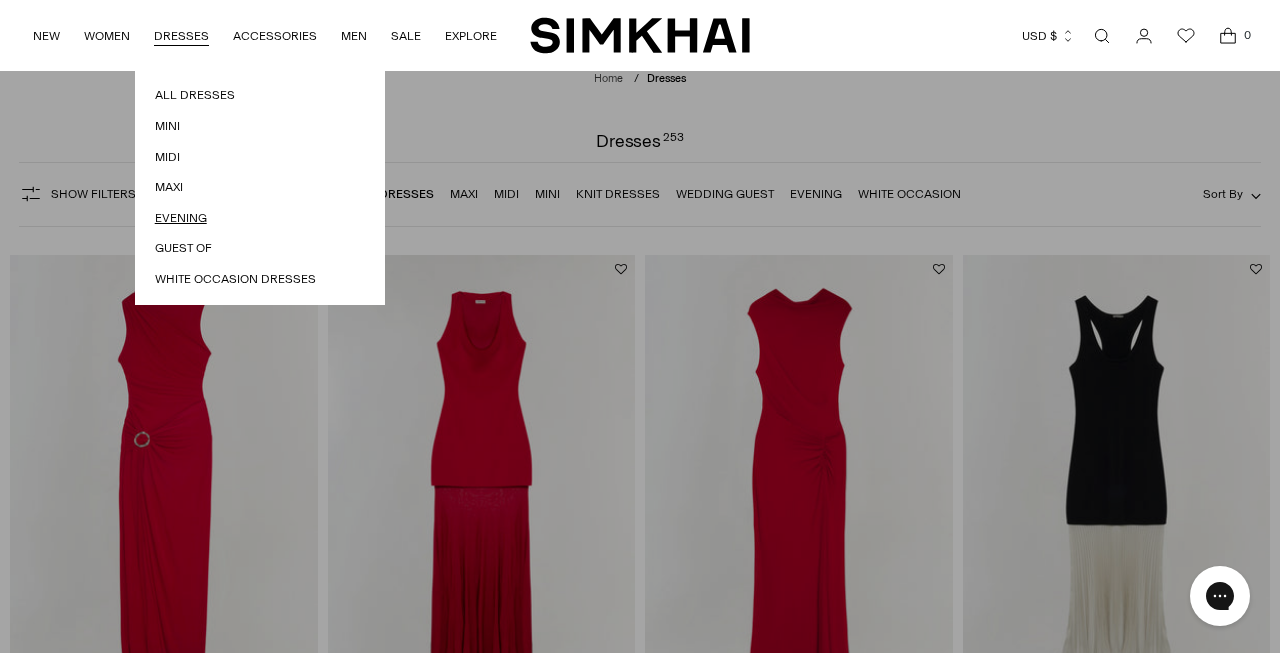 scroll, scrollTop: 0, scrollLeft: 0, axis: both 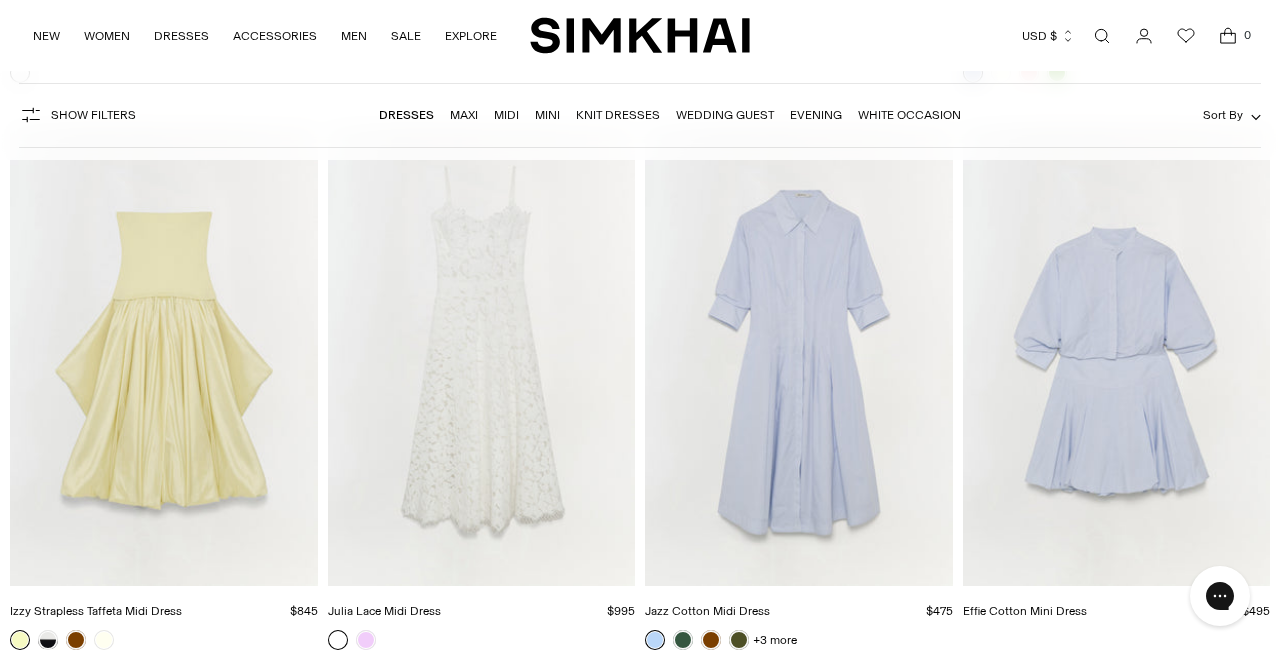 click at bounding box center (0, 0) 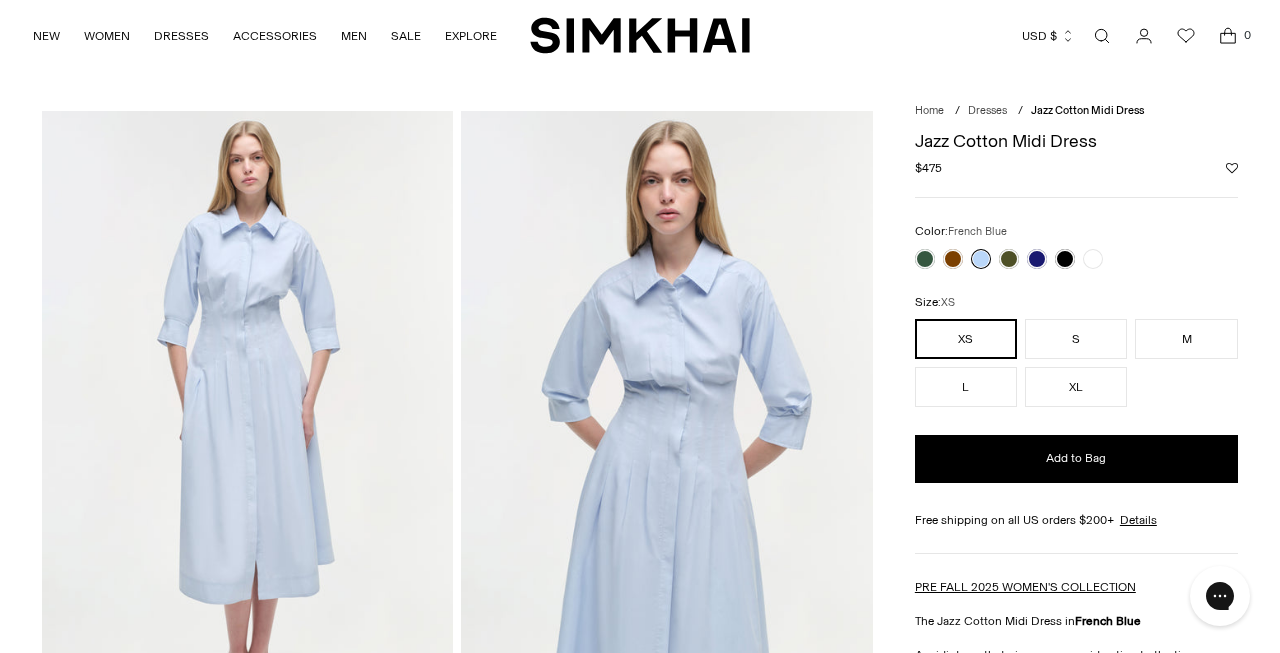 scroll, scrollTop: 0, scrollLeft: 0, axis: both 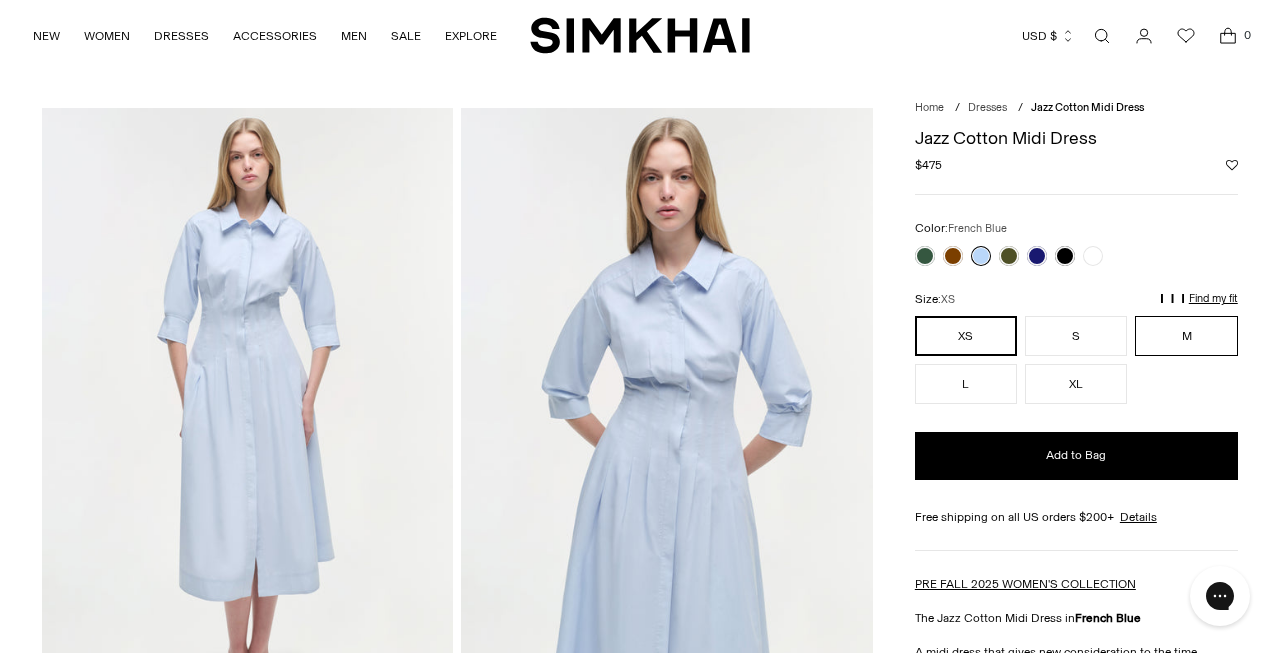 click on "M" at bounding box center [1186, 336] 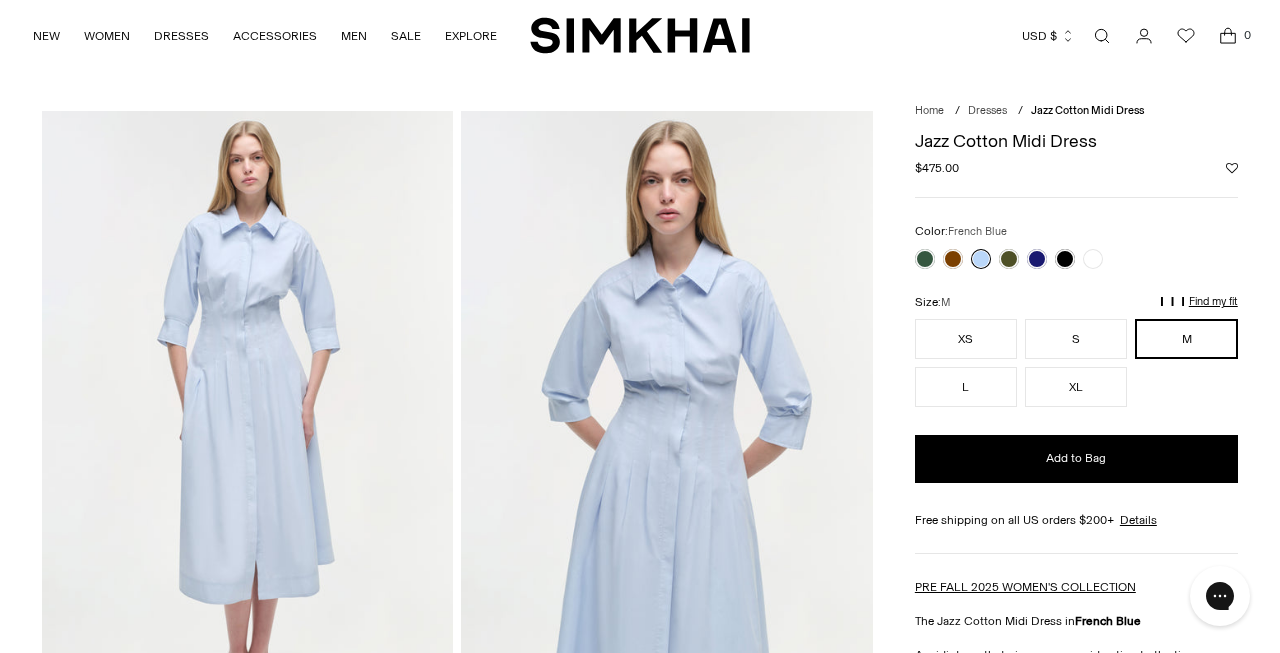 scroll, scrollTop: 0, scrollLeft: 0, axis: both 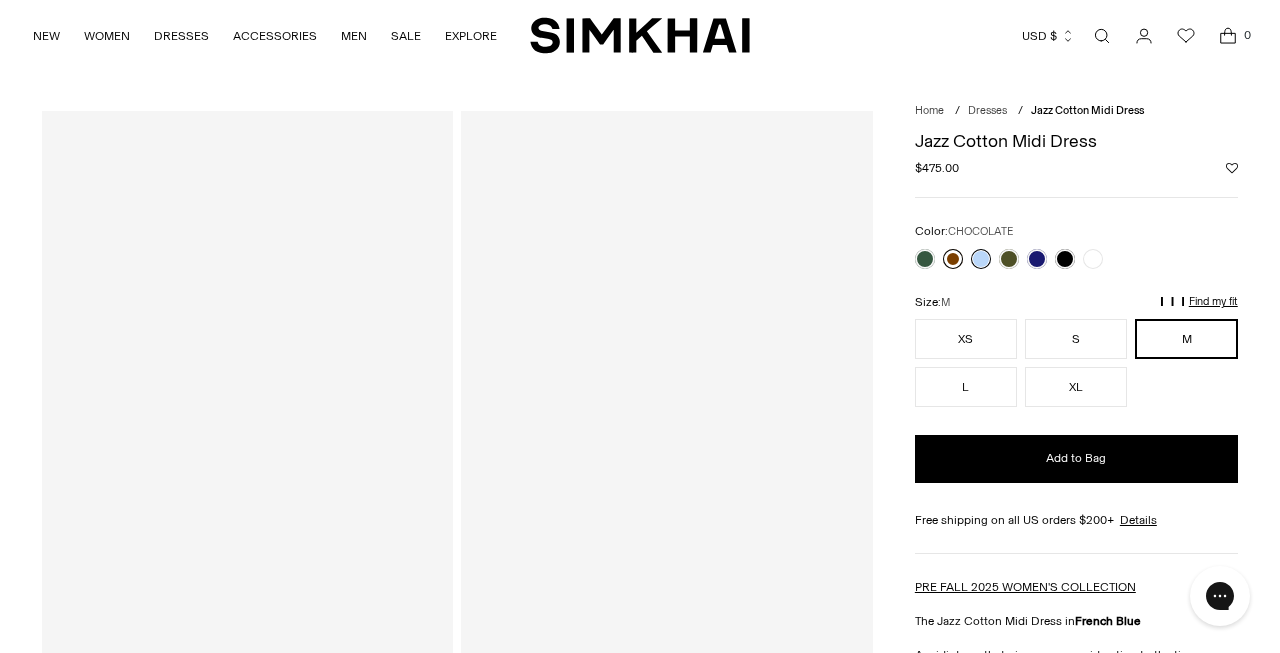 click at bounding box center [953, 259] 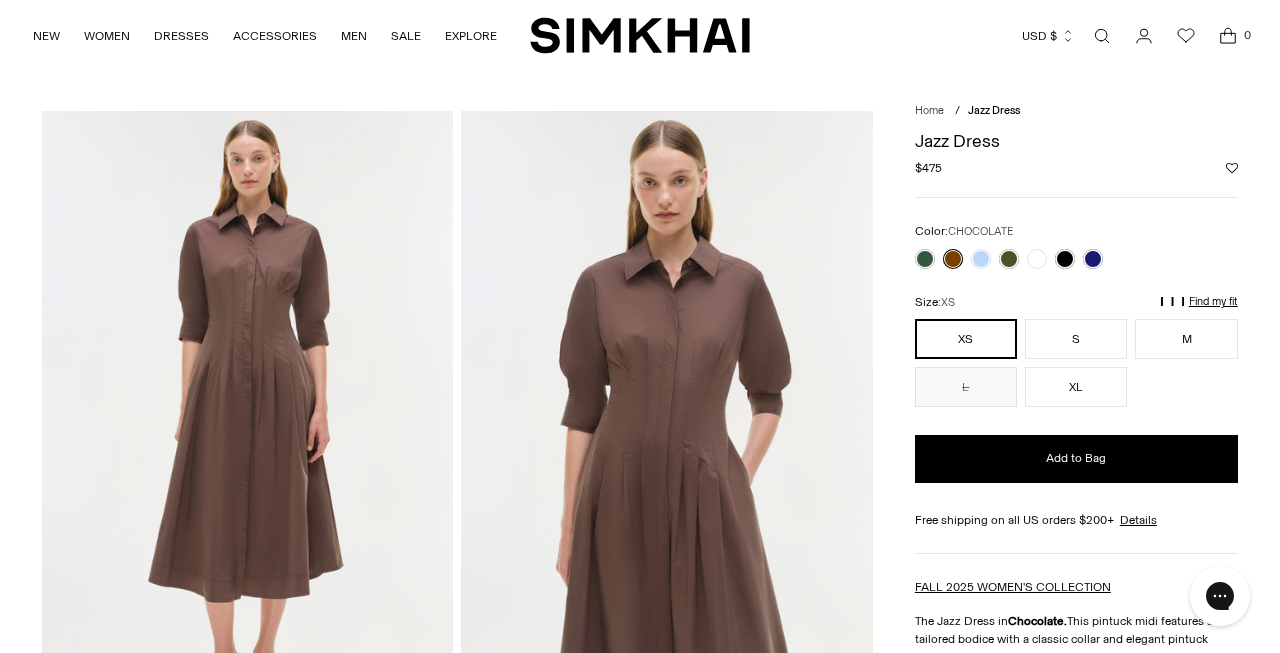 scroll, scrollTop: 0, scrollLeft: 0, axis: both 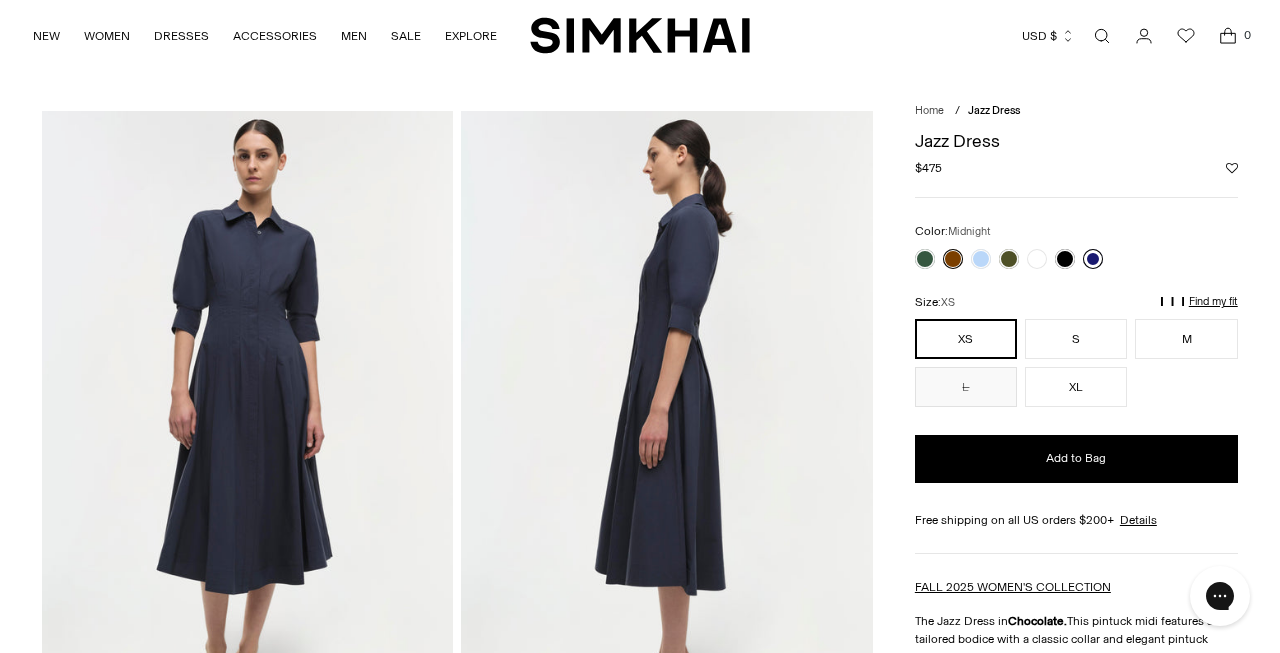 click at bounding box center (1093, 259) 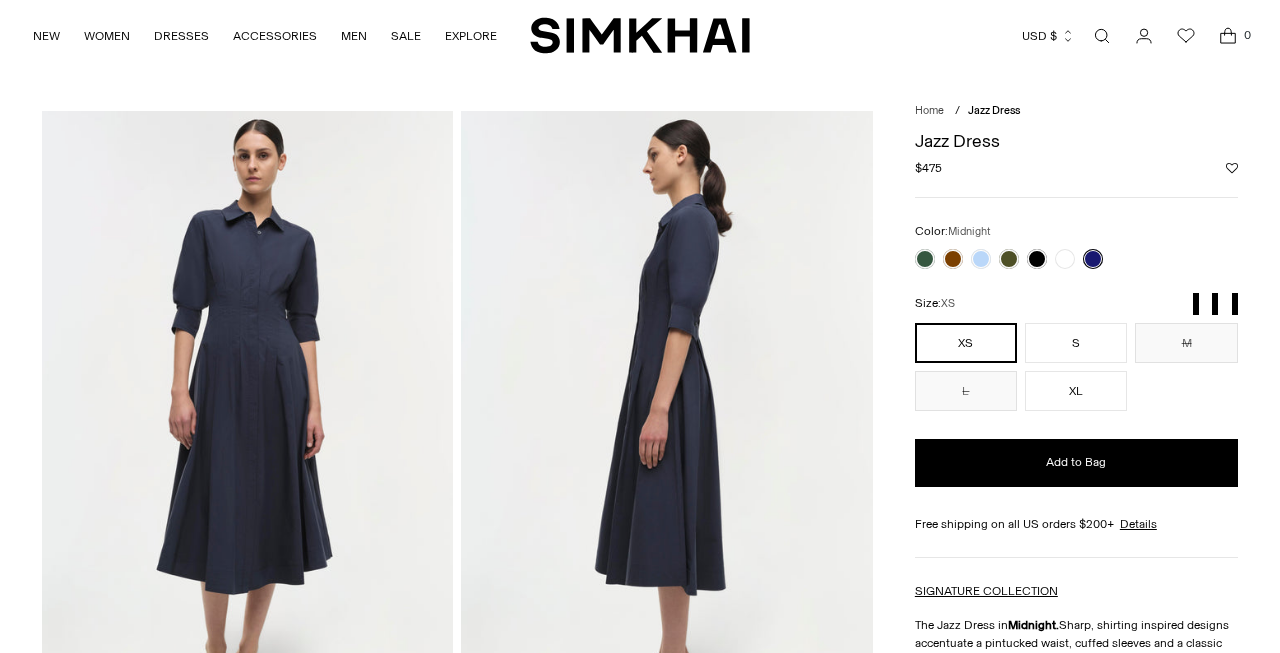 scroll, scrollTop: 0, scrollLeft: 0, axis: both 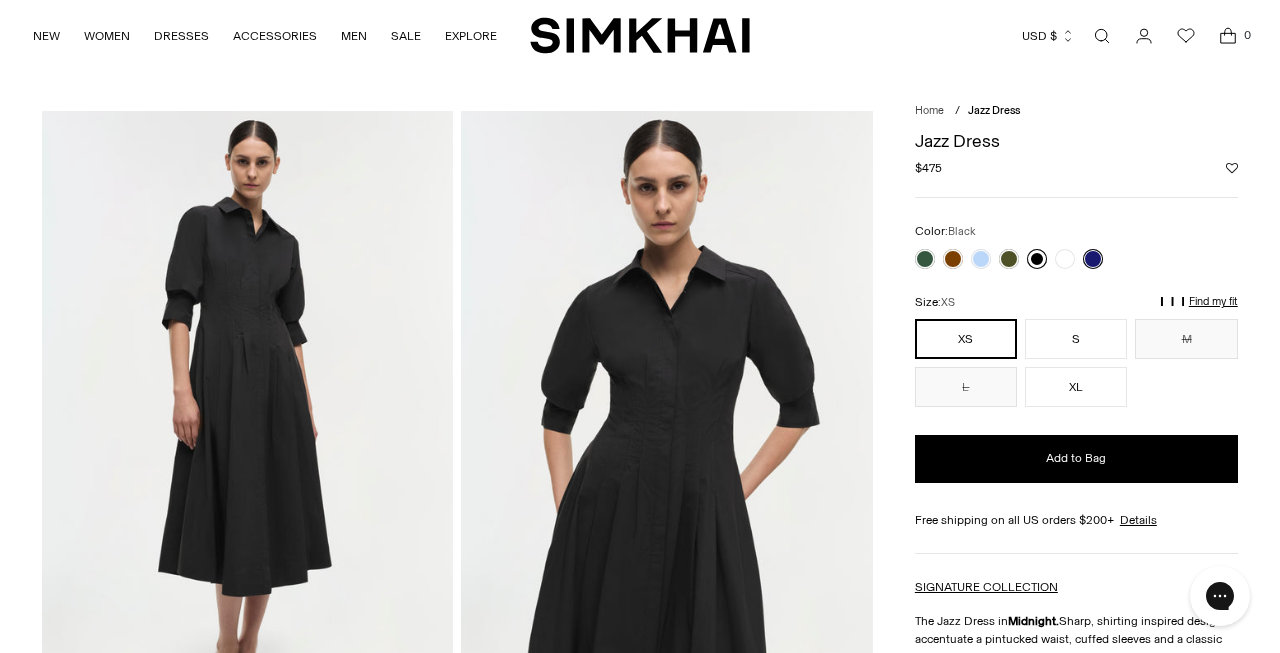 click at bounding box center [1037, 259] 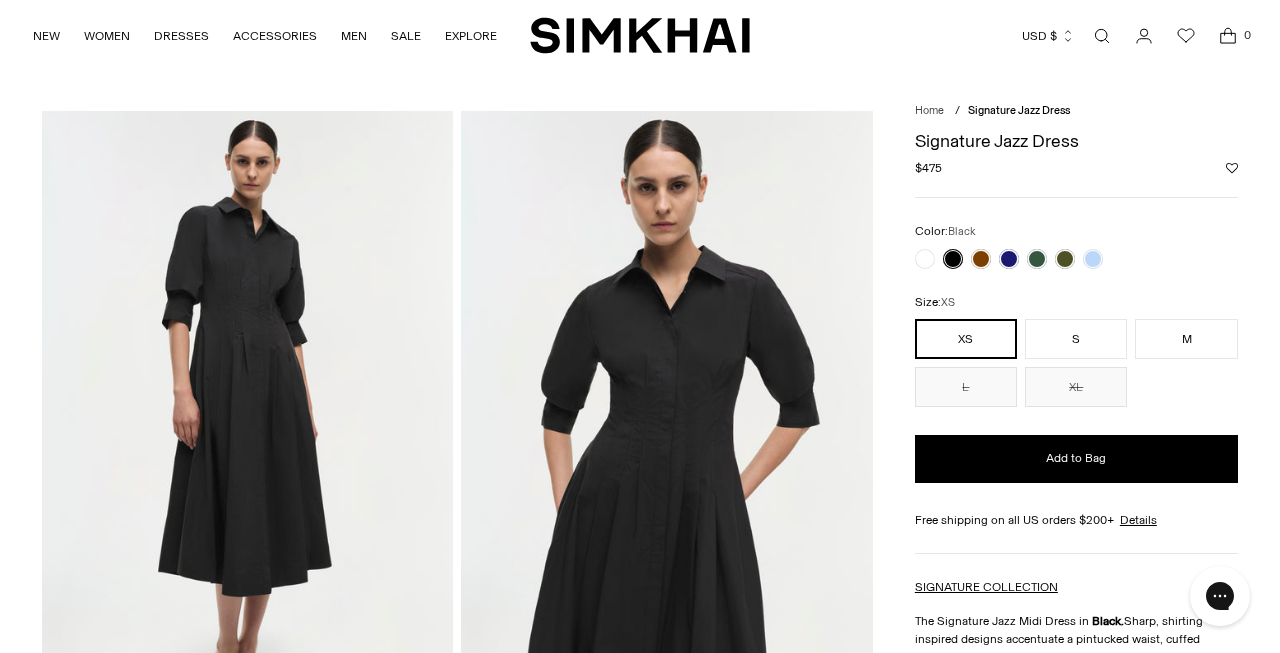 scroll, scrollTop: 0, scrollLeft: 0, axis: both 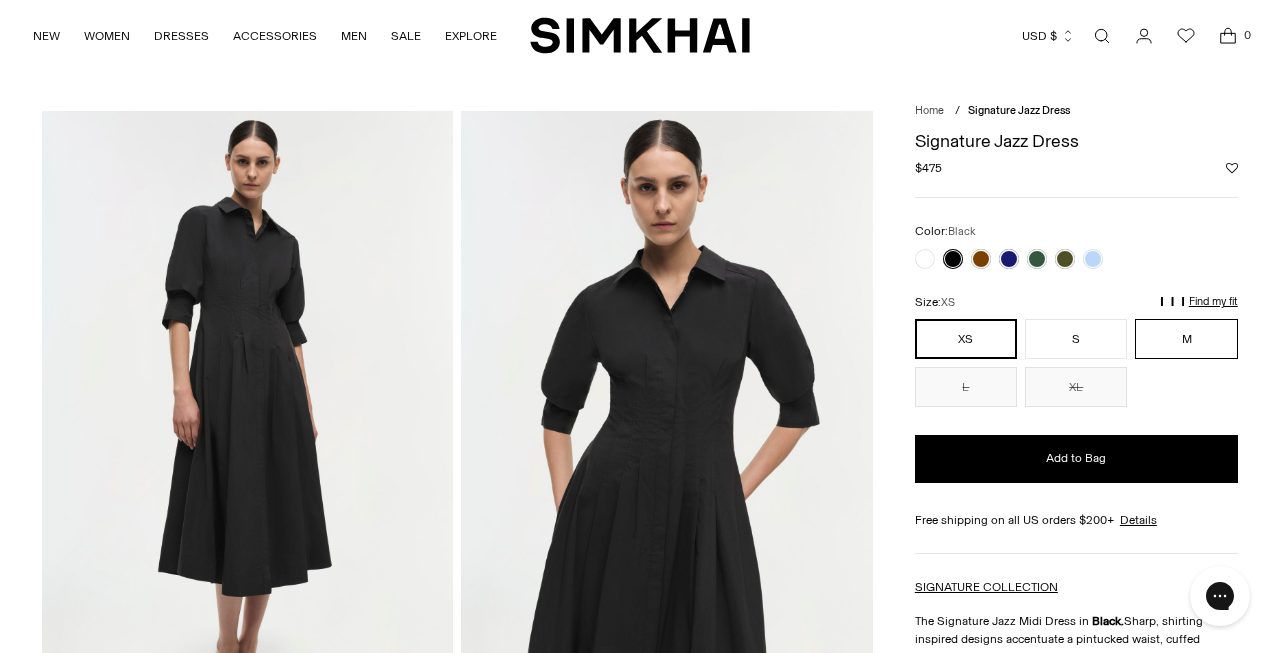 click on "M" at bounding box center (1186, 339) 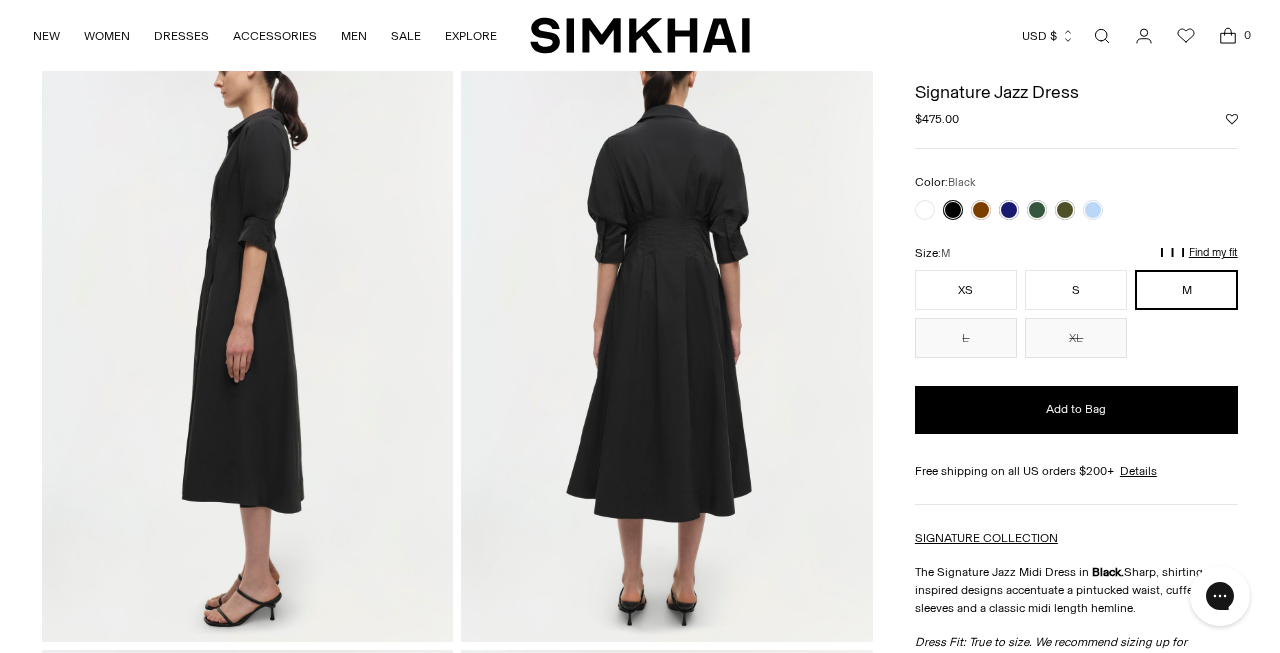 scroll, scrollTop: 684, scrollLeft: 0, axis: vertical 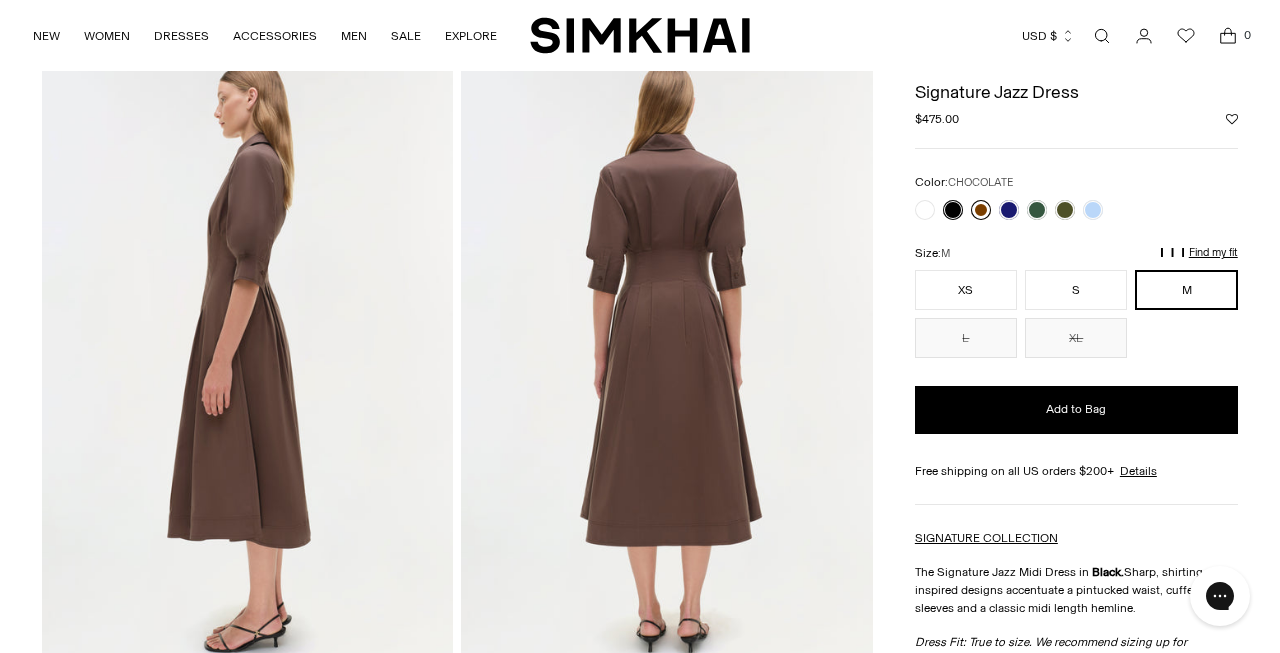click at bounding box center (981, 210) 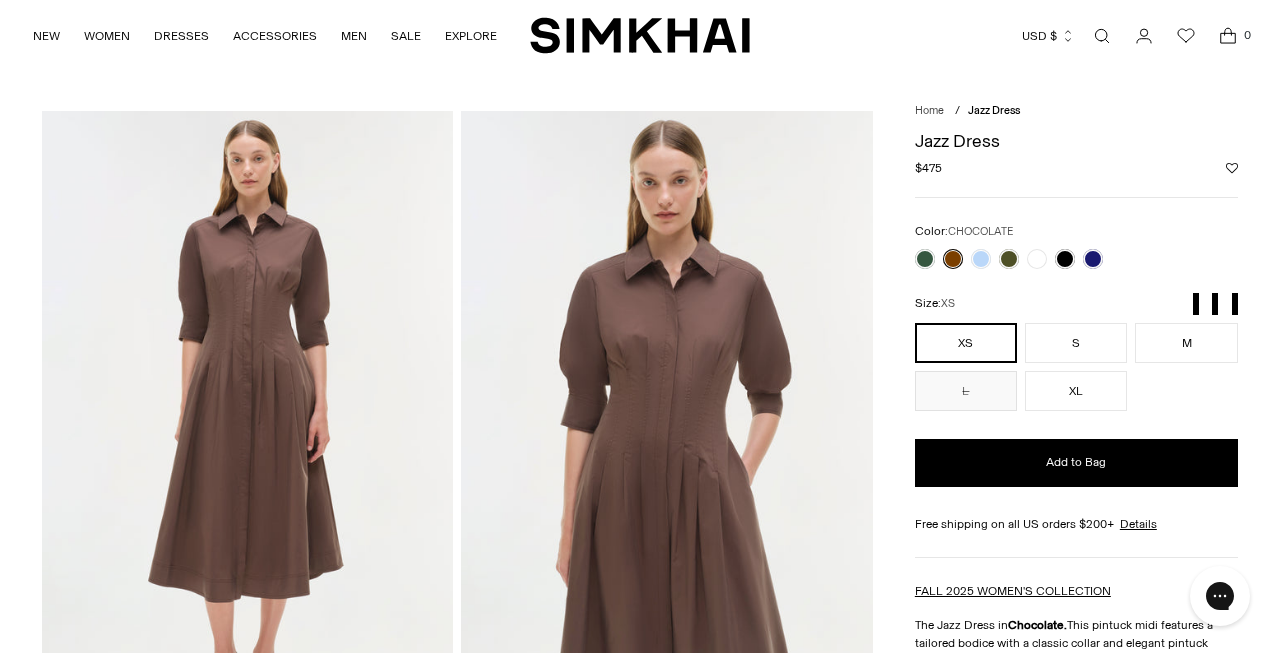 scroll, scrollTop: 0, scrollLeft: 0, axis: both 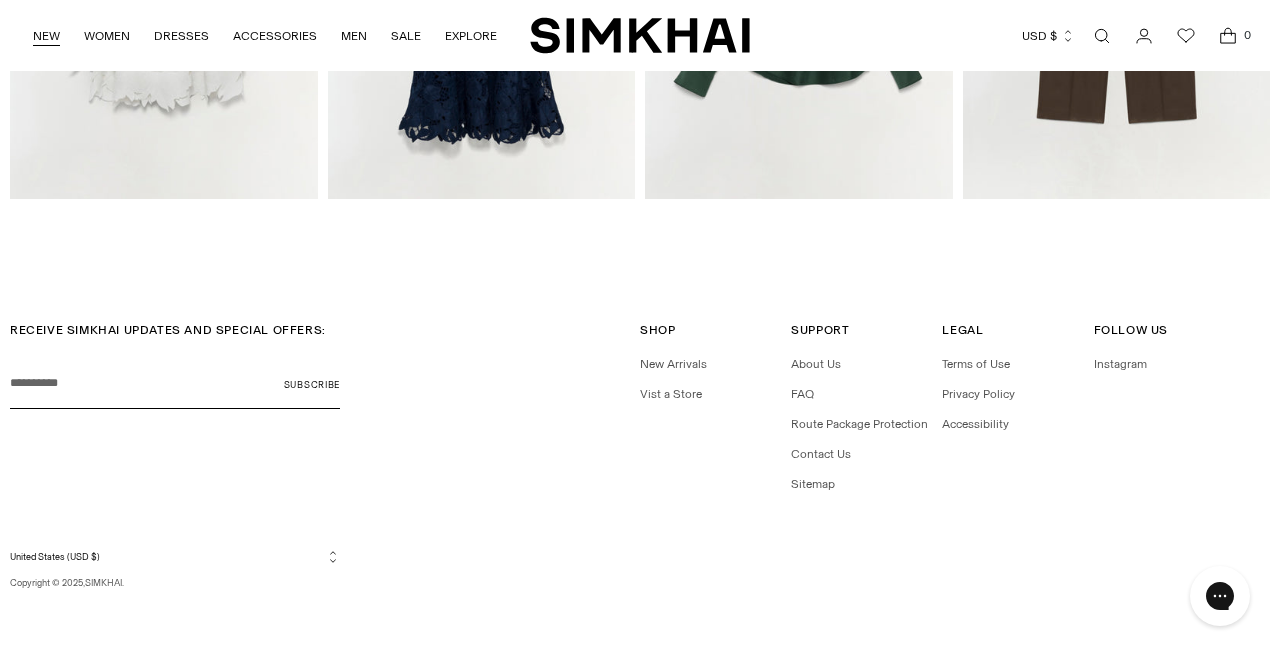 click on "NEW" at bounding box center [46, 36] 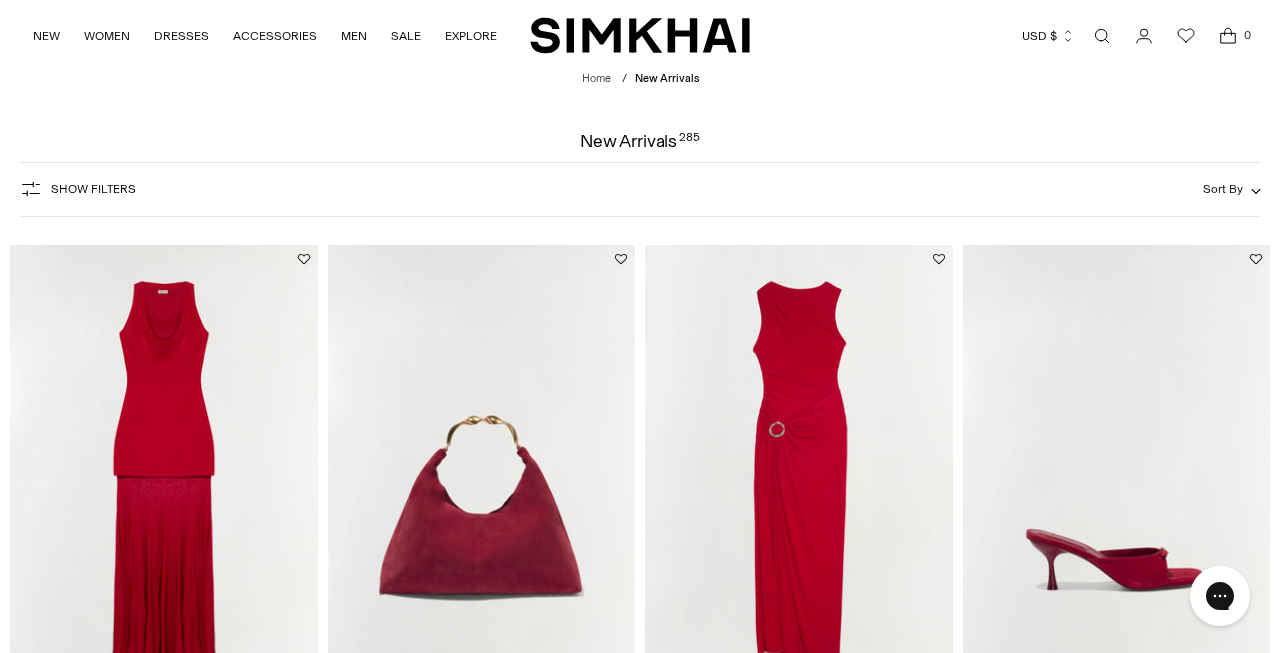 scroll, scrollTop: 0, scrollLeft: 0, axis: both 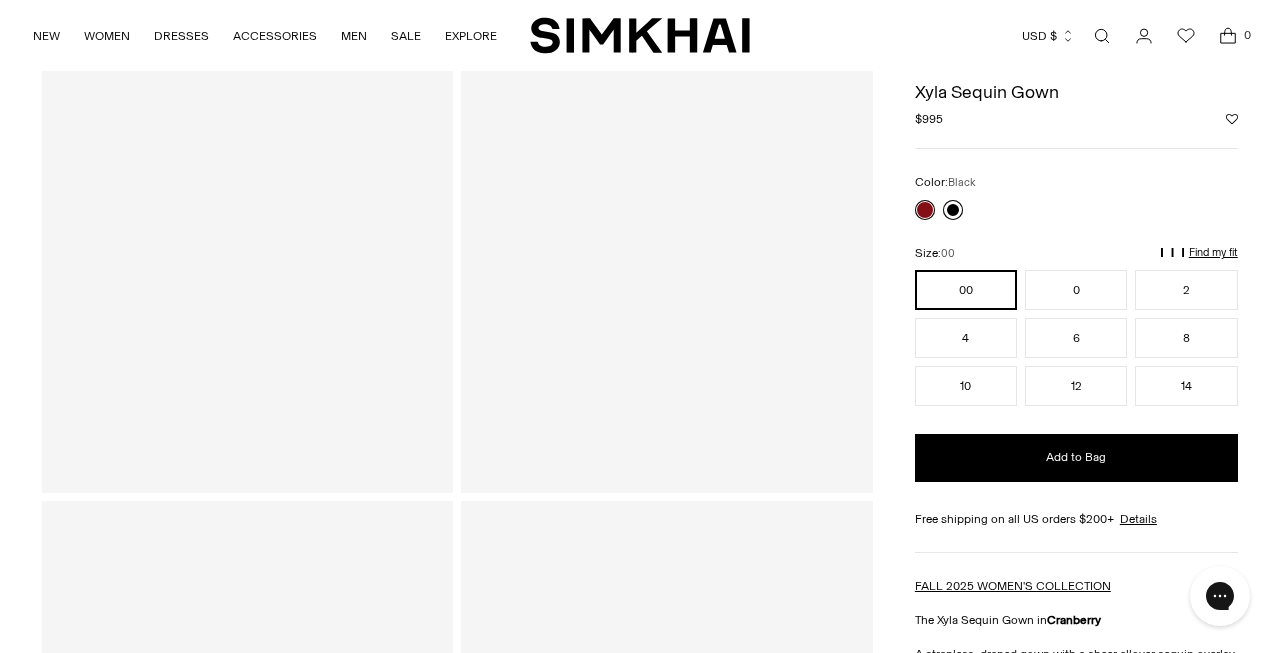 click at bounding box center (953, 210) 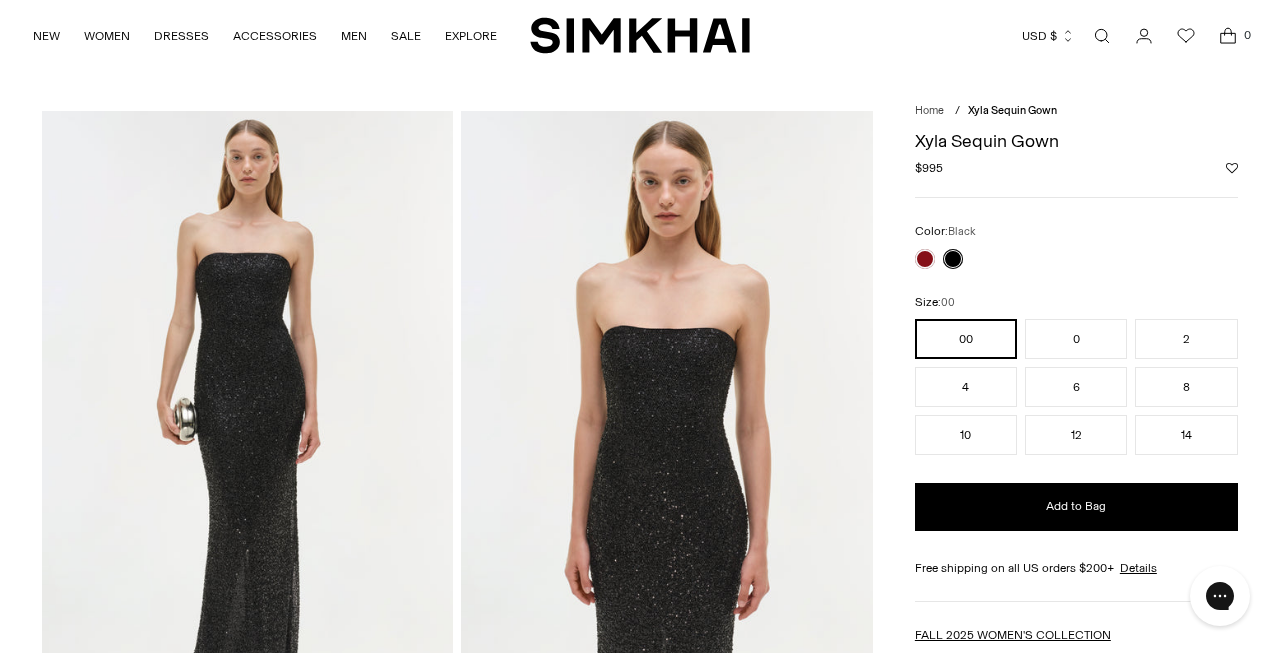 scroll, scrollTop: 0, scrollLeft: 0, axis: both 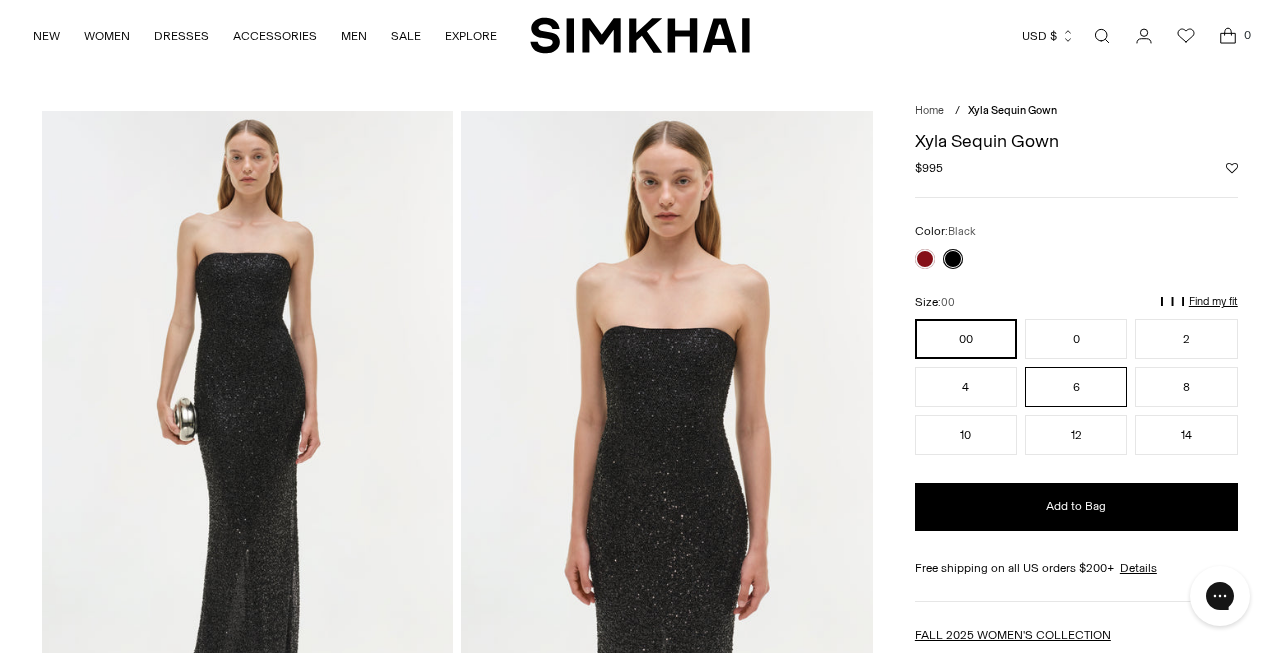 click on "6" at bounding box center [1076, 387] 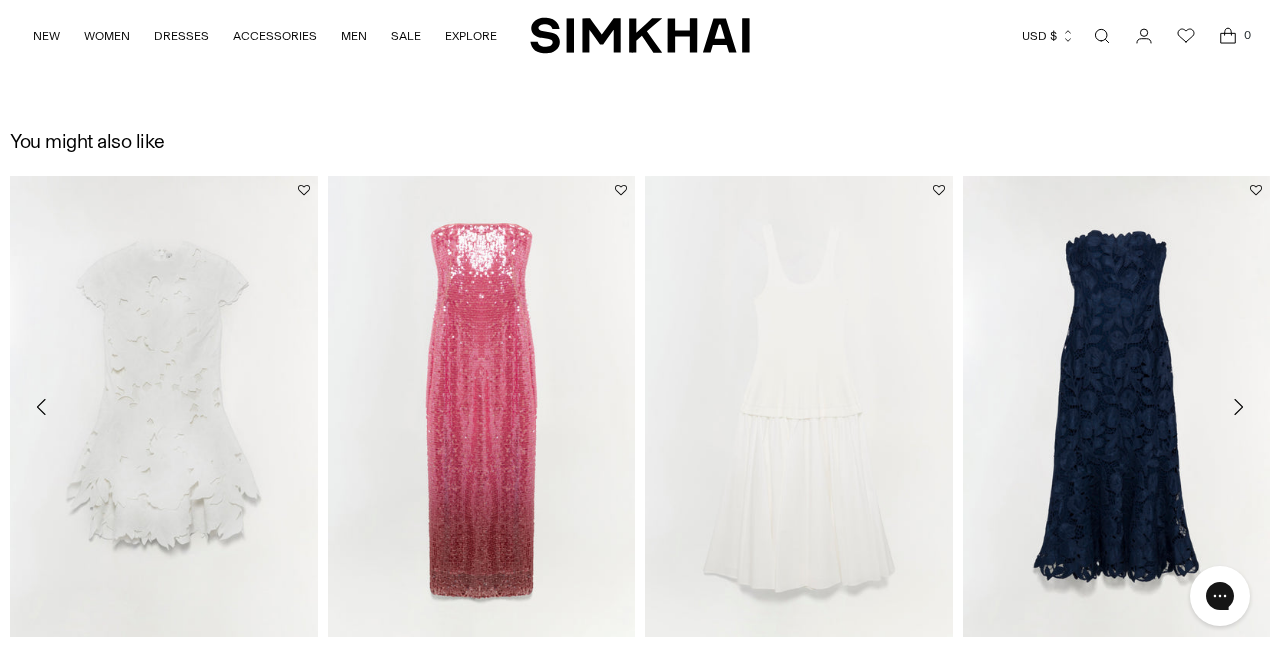 scroll, scrollTop: 2630, scrollLeft: 0, axis: vertical 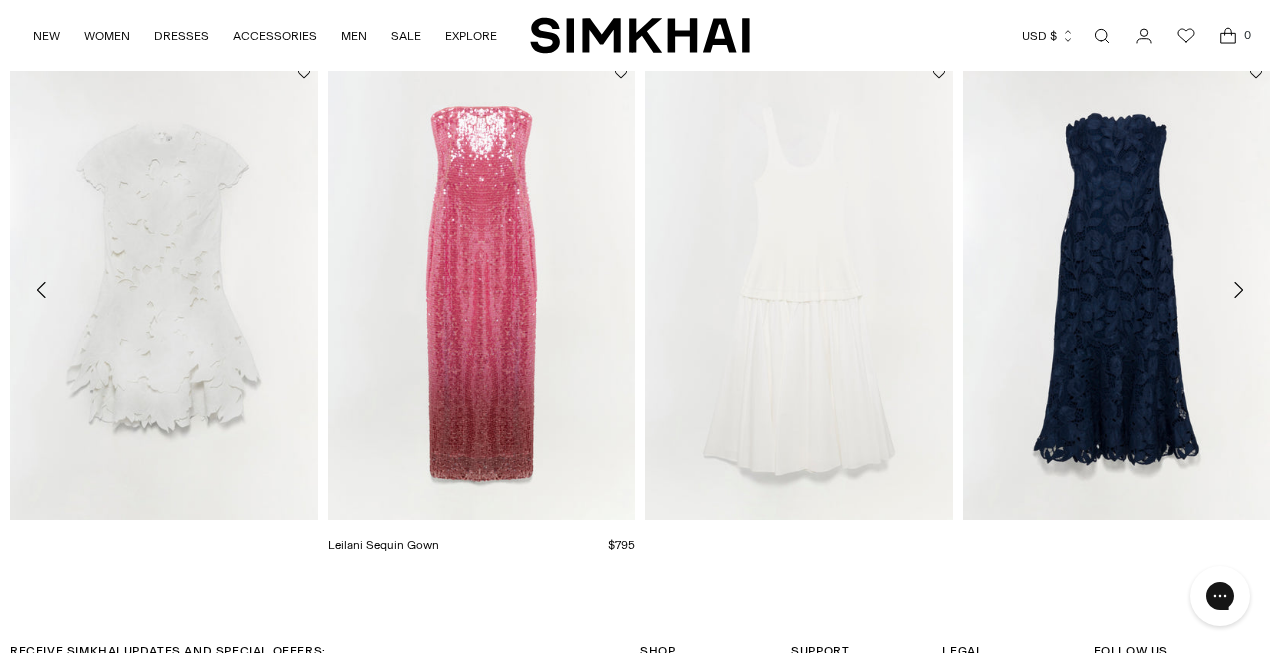 click at bounding box center (0, 0) 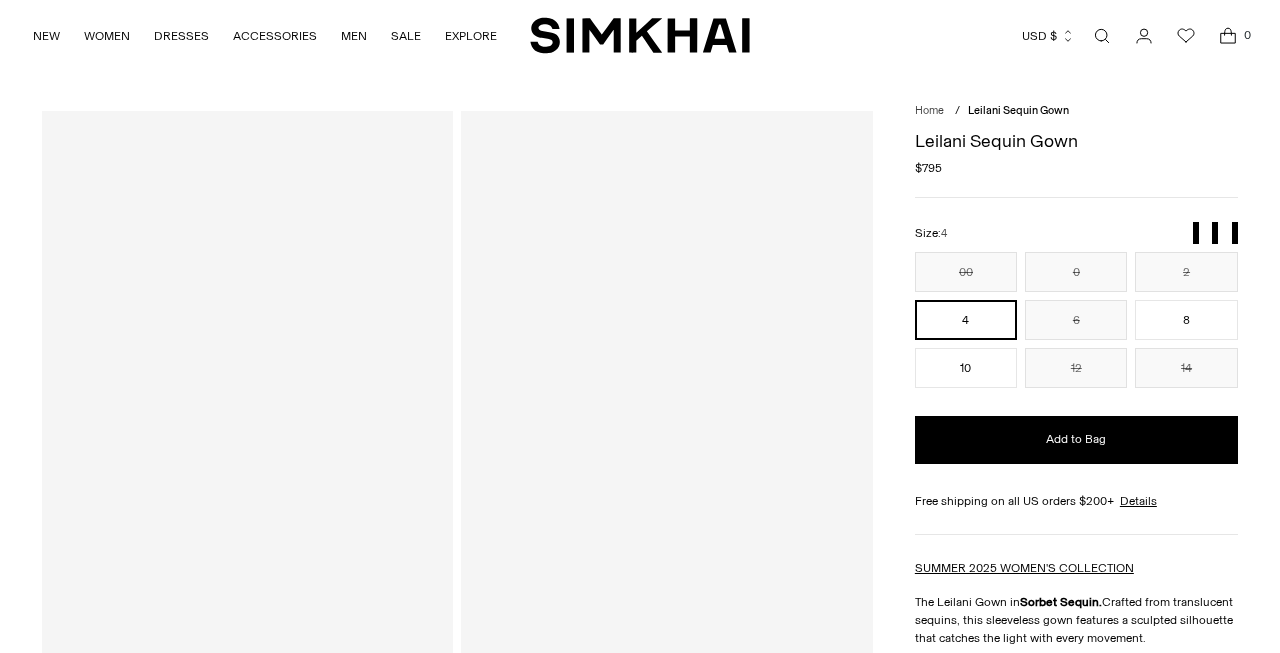 scroll, scrollTop: 0, scrollLeft: 0, axis: both 